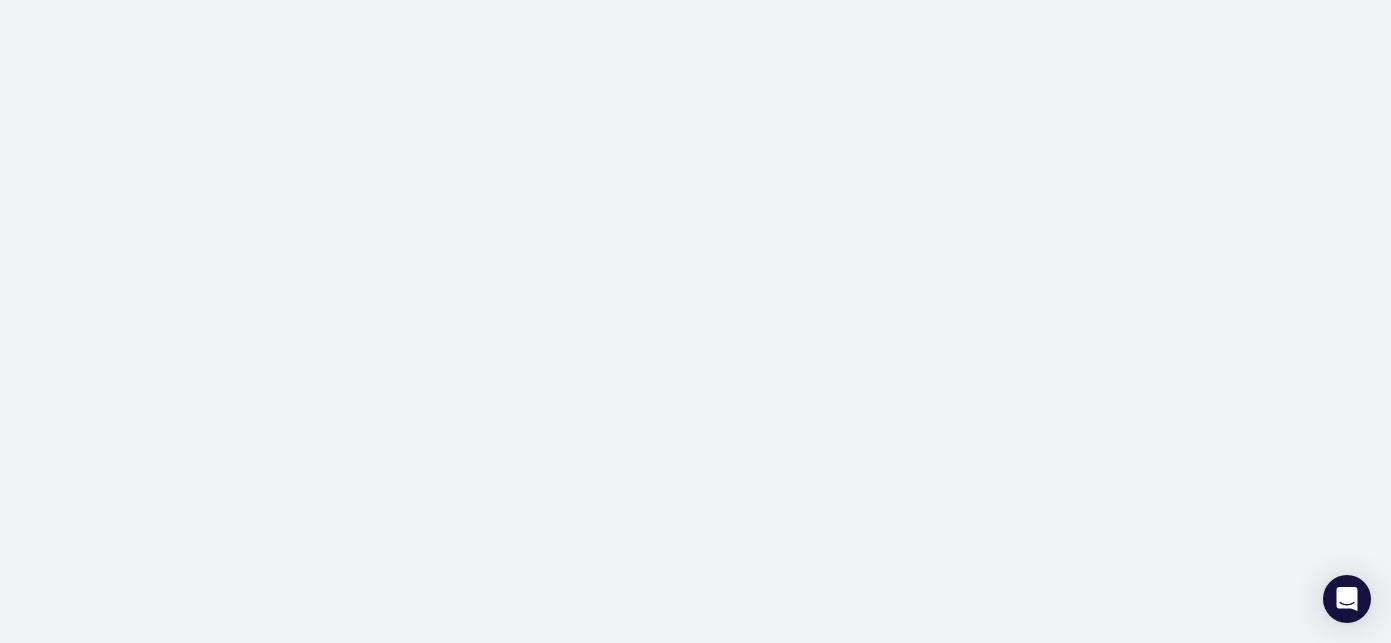 scroll, scrollTop: 0, scrollLeft: 0, axis: both 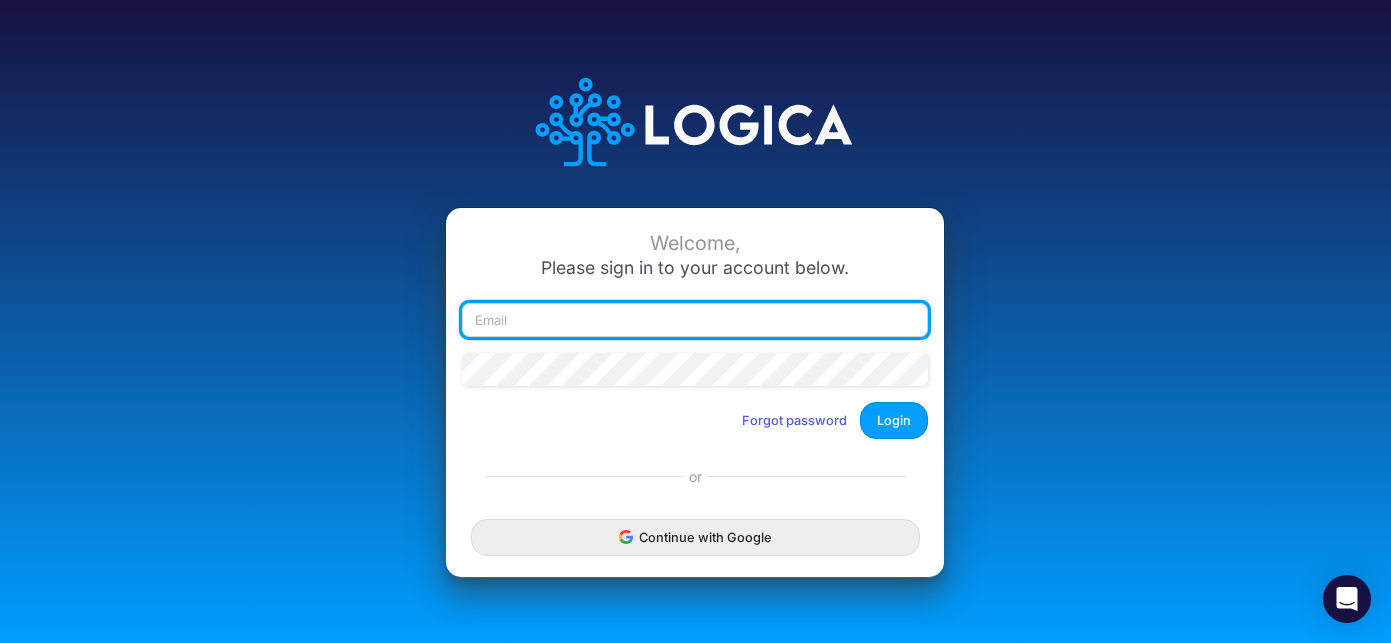 click at bounding box center [695, 320] 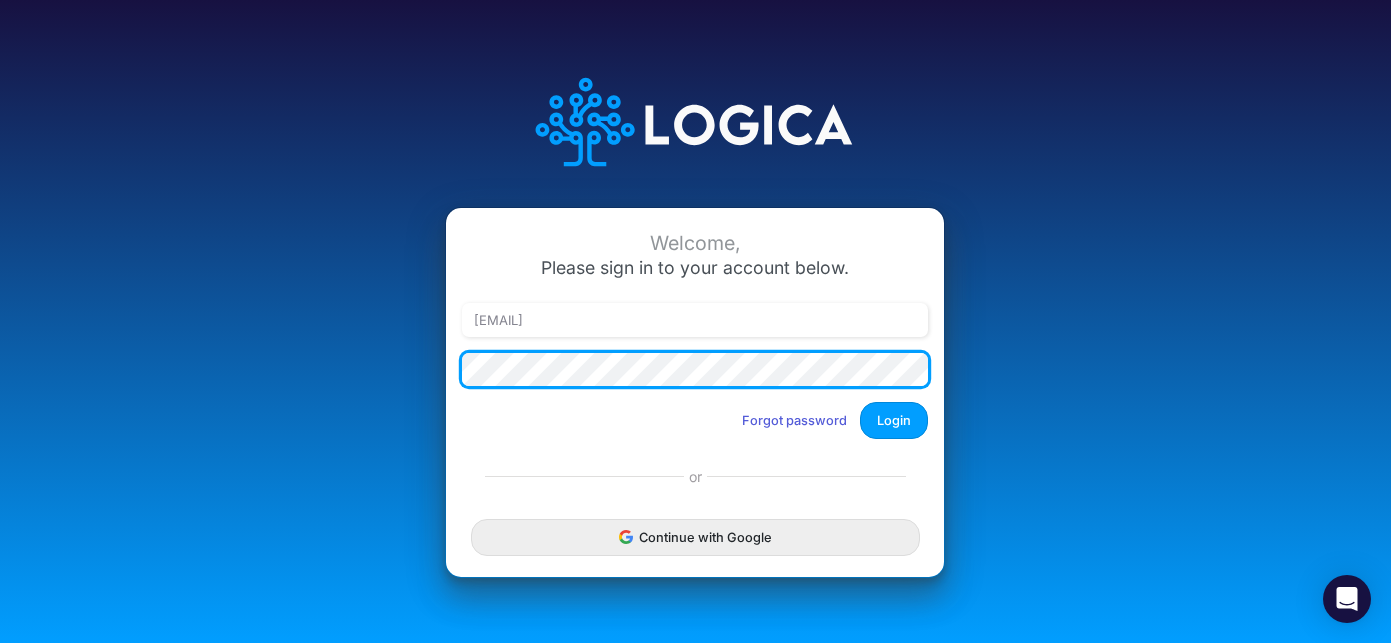 click on "Login" at bounding box center (894, 420) 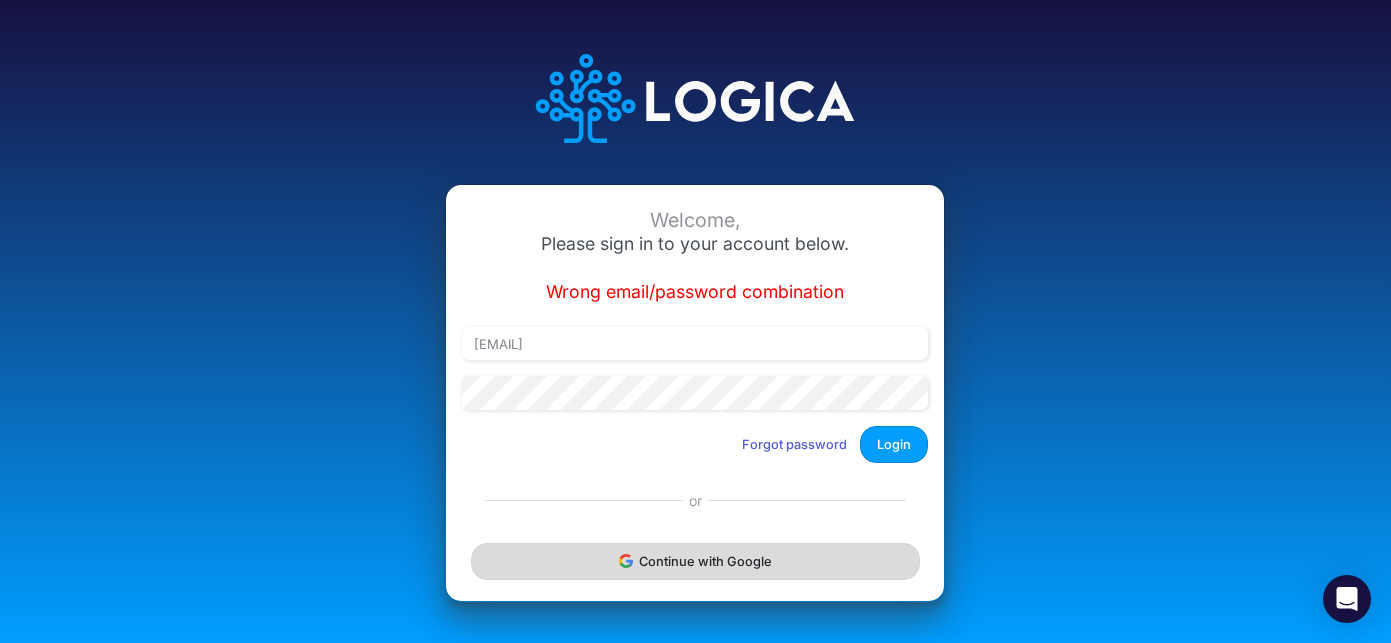 click on "Continue with Google" at bounding box center [695, 561] 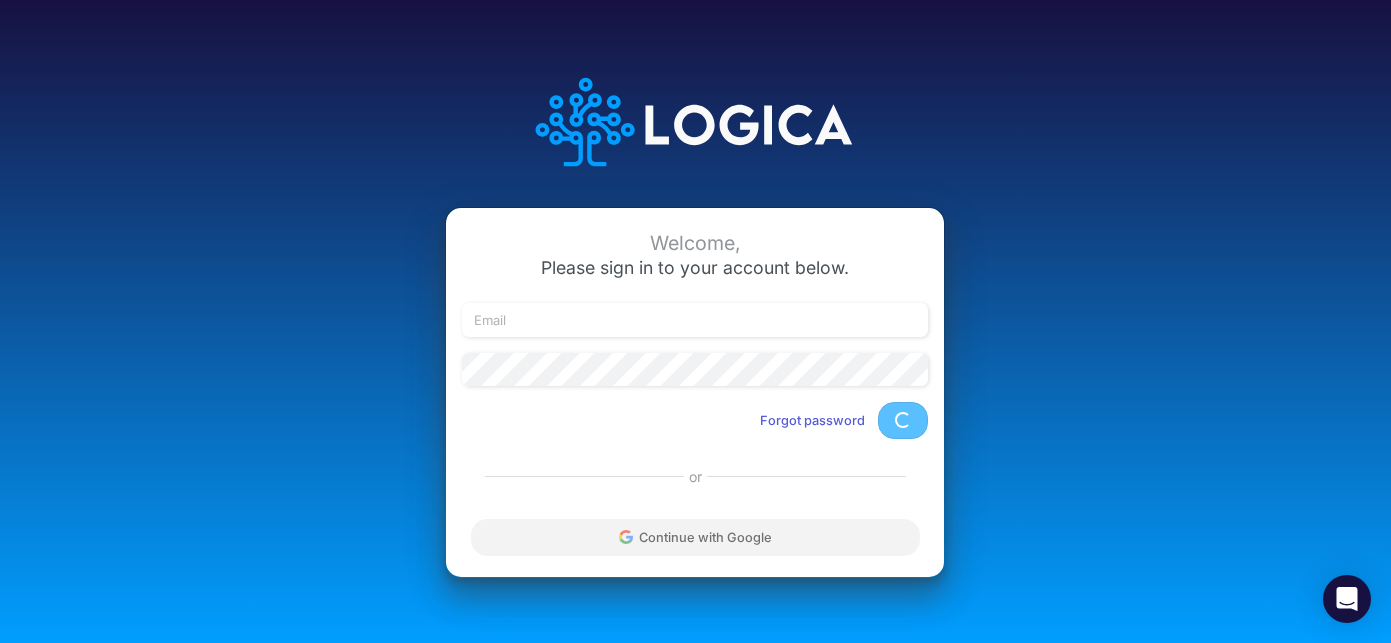 scroll, scrollTop: 0, scrollLeft: 0, axis: both 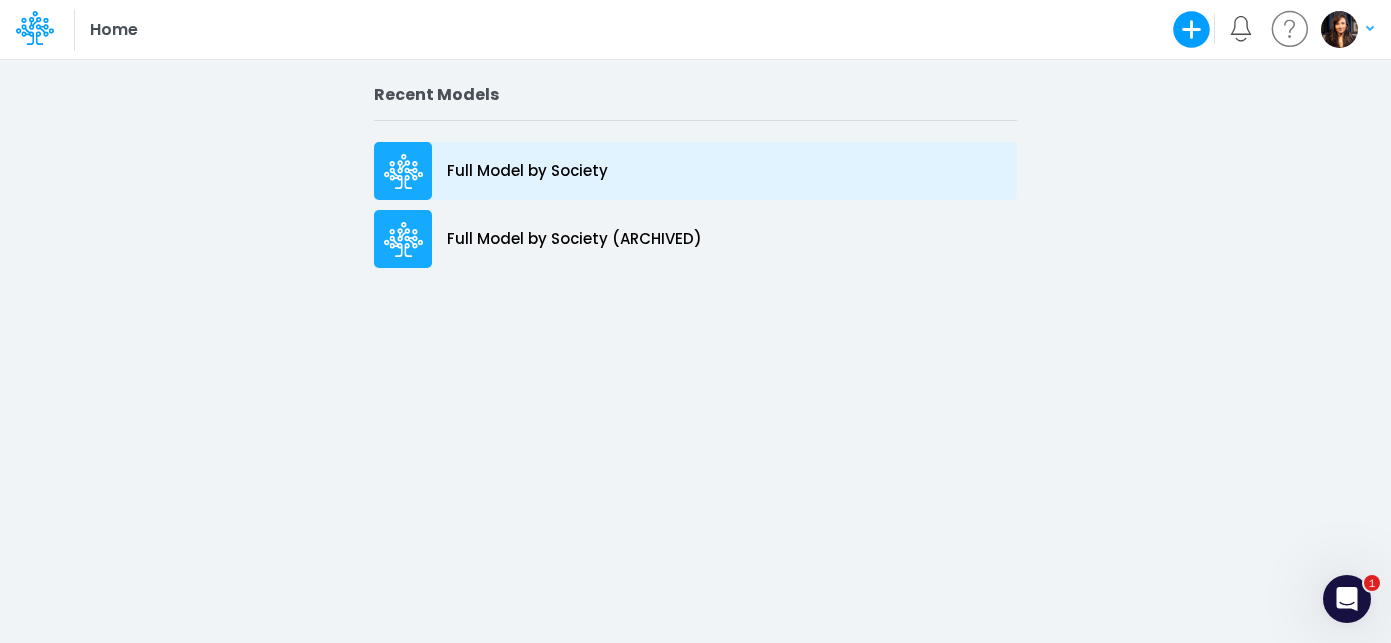 click on "Full Model by Society" at bounding box center (527, 171) 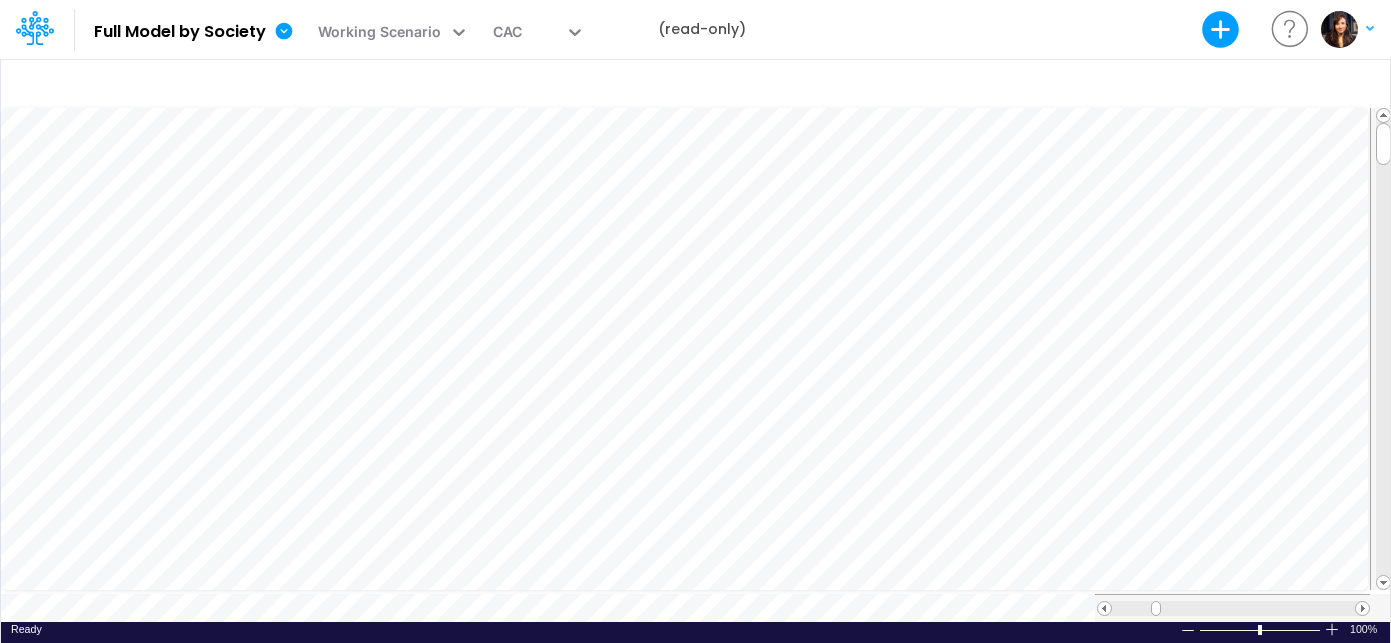 scroll, scrollTop: 9, scrollLeft: 0, axis: vertical 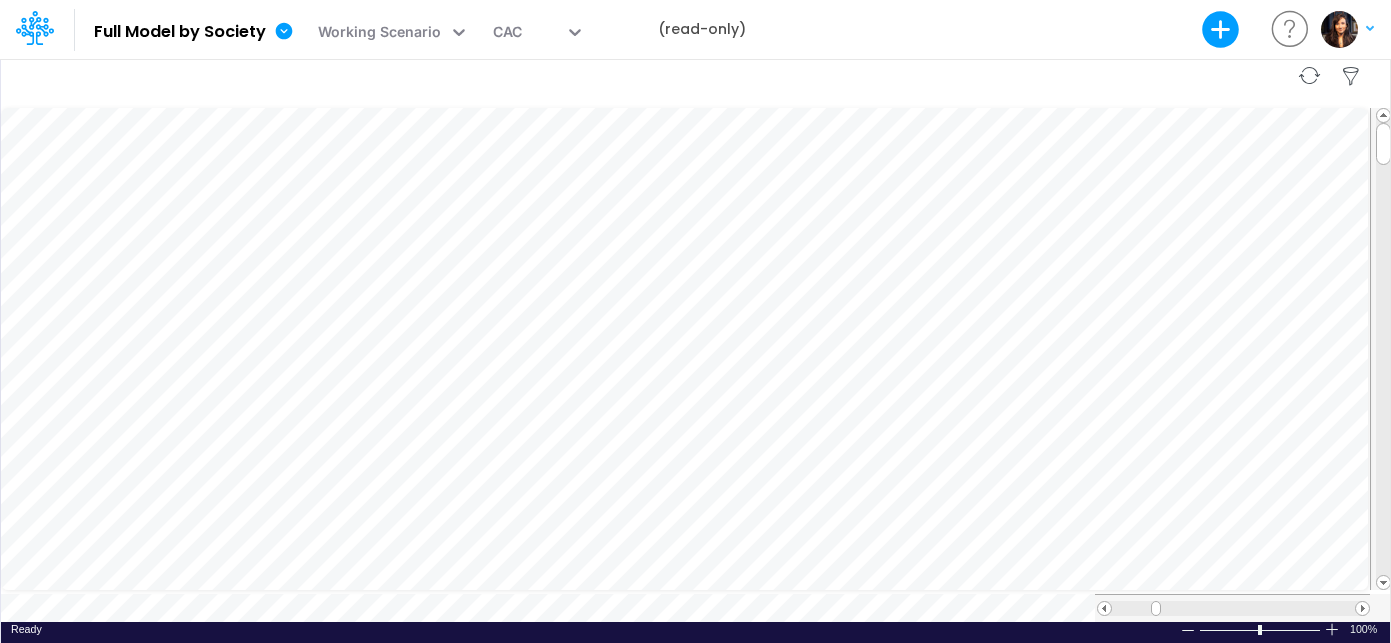 click on "Paste Cut Copy AutoFill Ready 100% Sum: null Max: null Min: null Numerical Count: null Count: null Average: null" at bounding box center [695, 344] 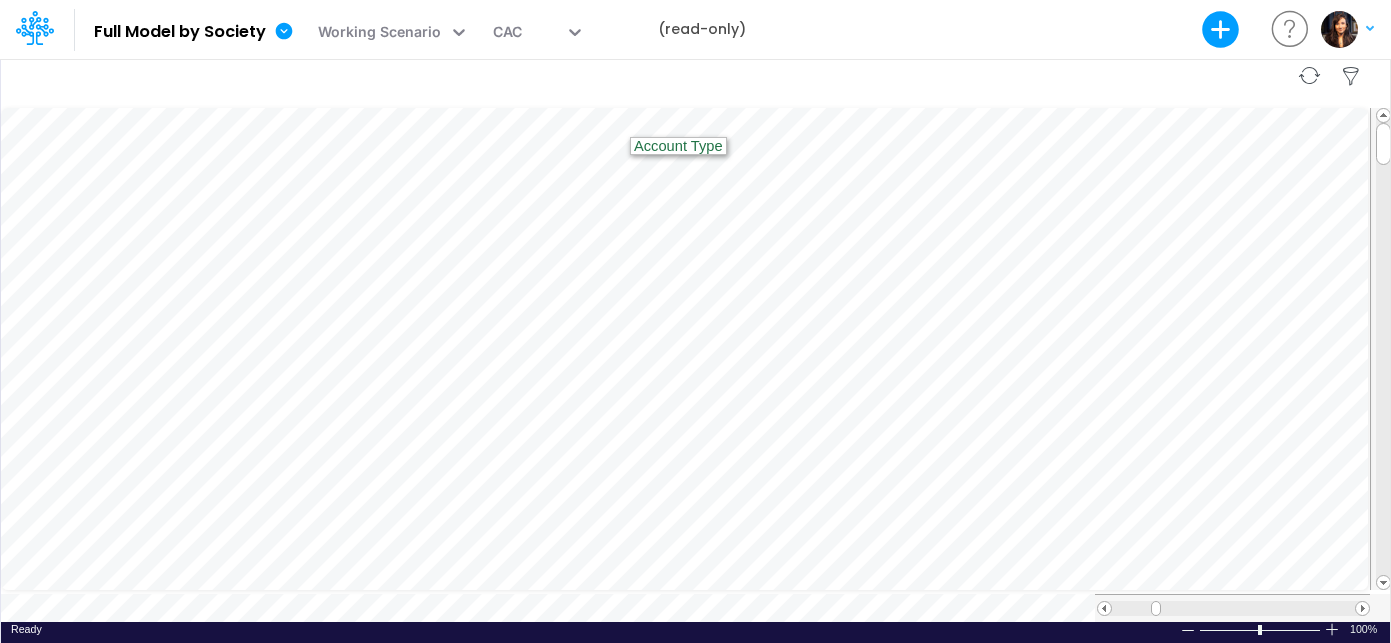 click on "Paste Cut Copy AutoFill Ready 100% Sum: null Max: null Min: null Numerical Count: null Count: null Average: null" at bounding box center [695, 344] 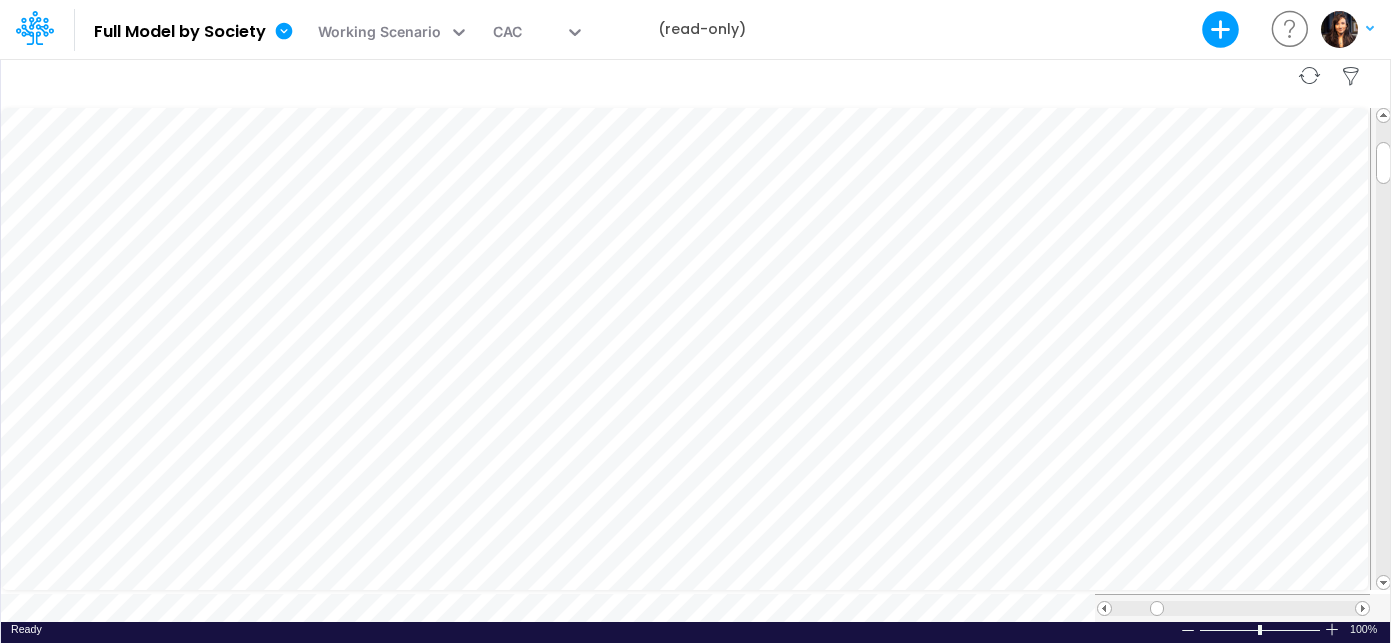 scroll, scrollTop: 9, scrollLeft: 1, axis: both 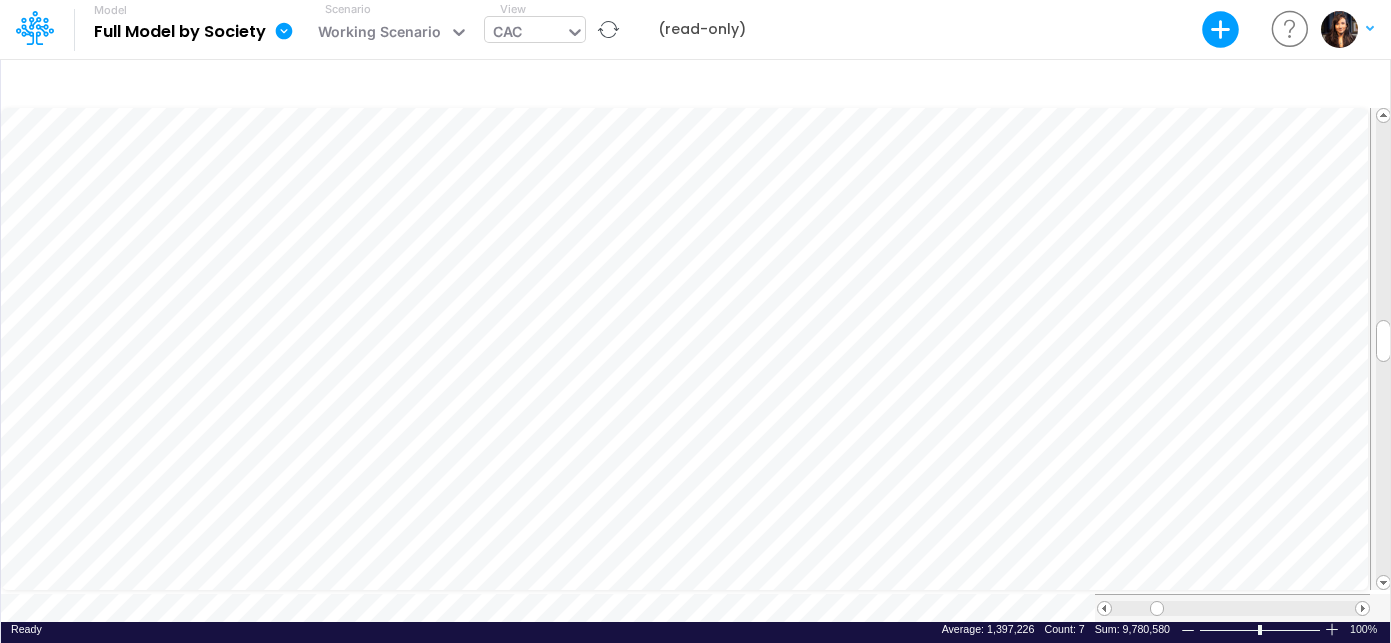 click on "CAC" at bounding box center [525, 33] 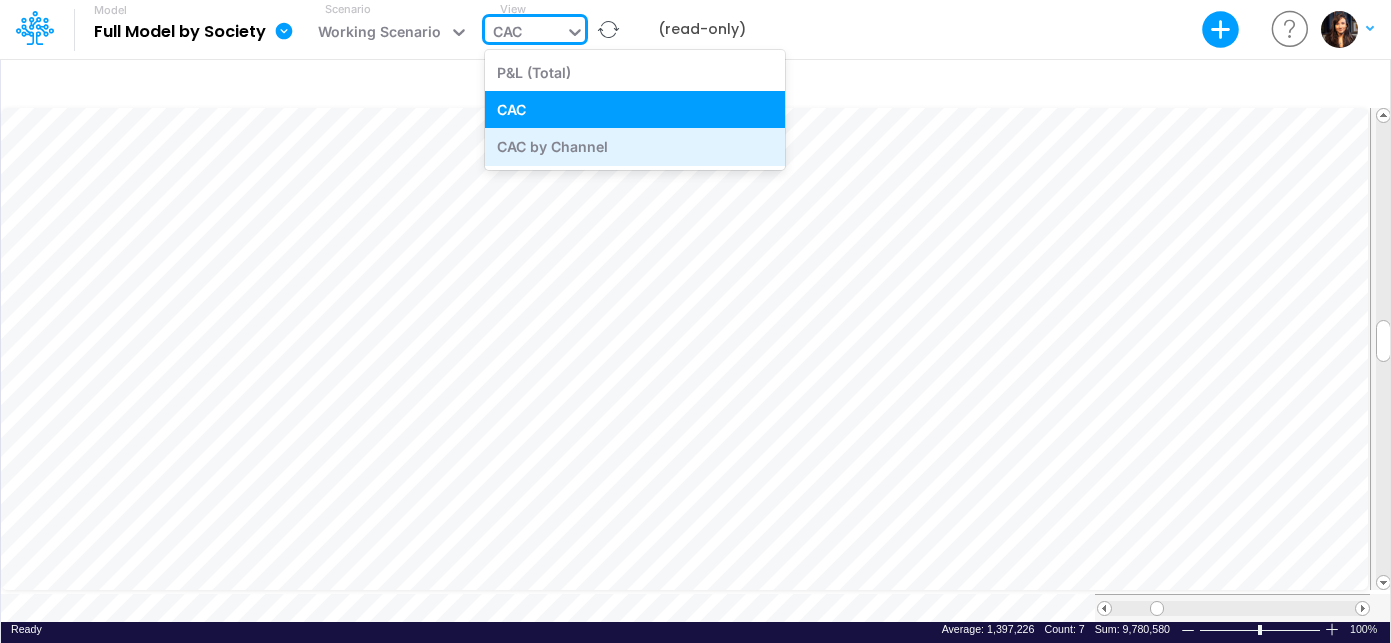 click on "CAC by Channel" at bounding box center [635, 146] 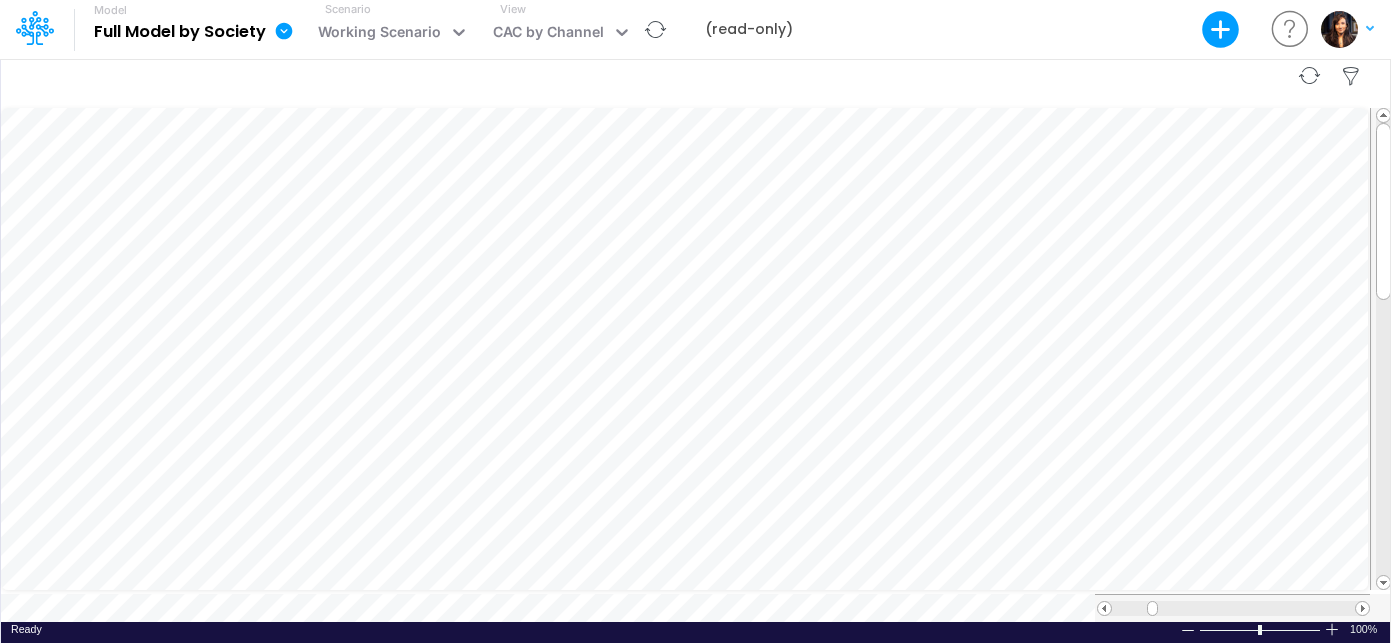 scroll, scrollTop: 9, scrollLeft: 1, axis: both 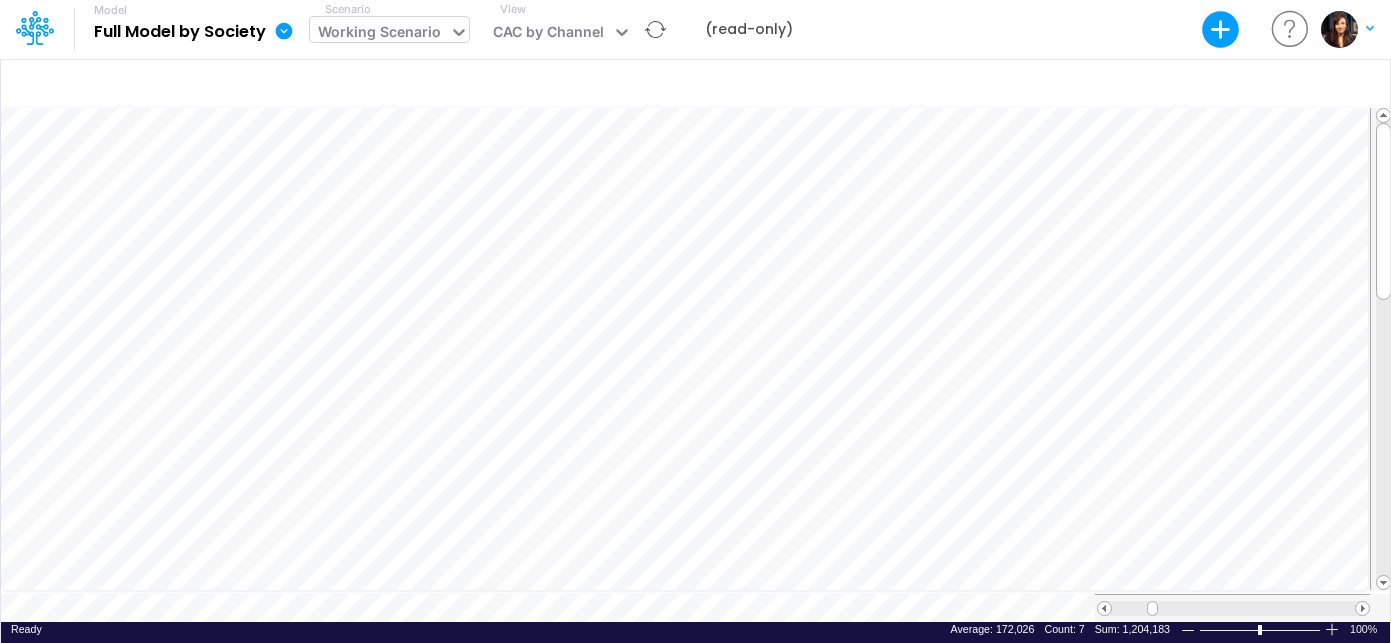 click 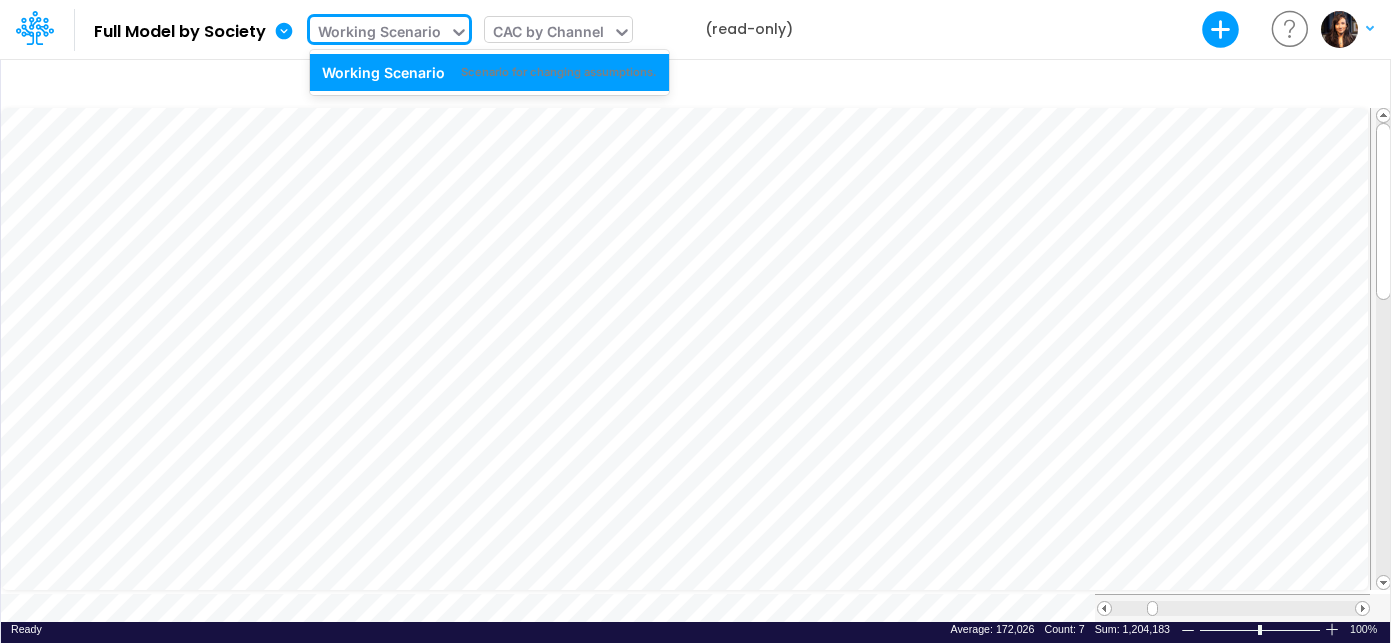 click on "CAC by Channel" at bounding box center (548, 34) 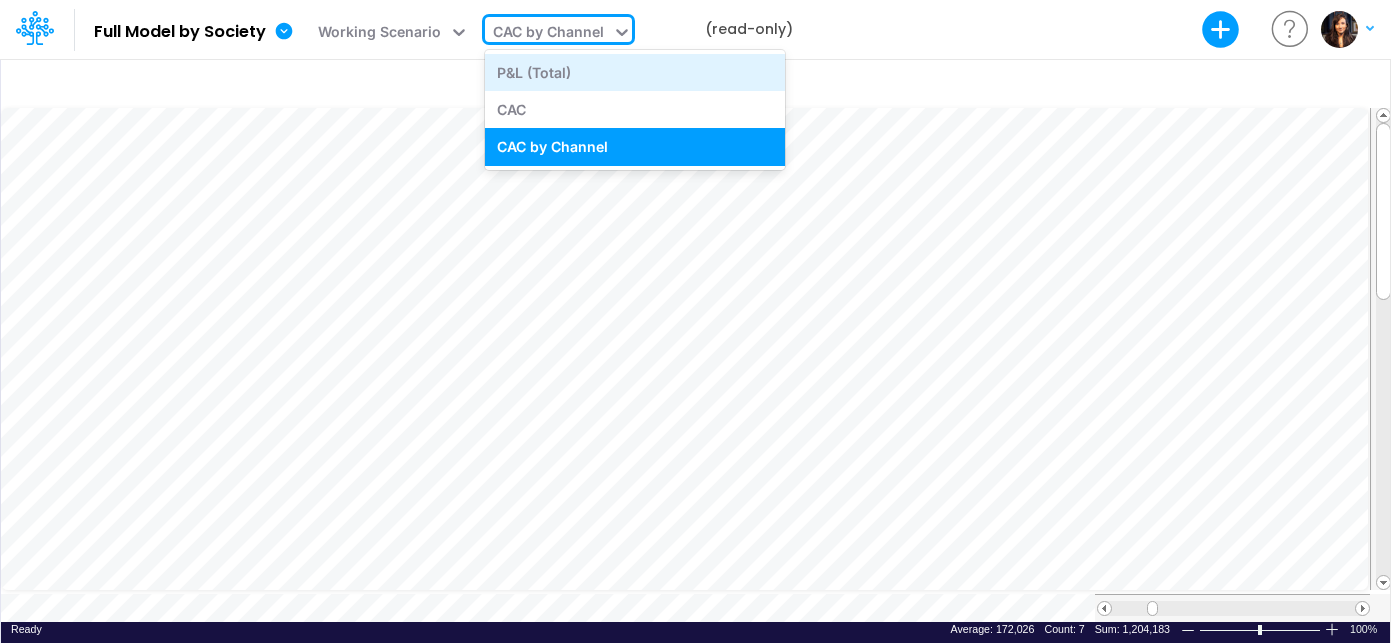 click on "P&L (Total)" at bounding box center [635, 72] 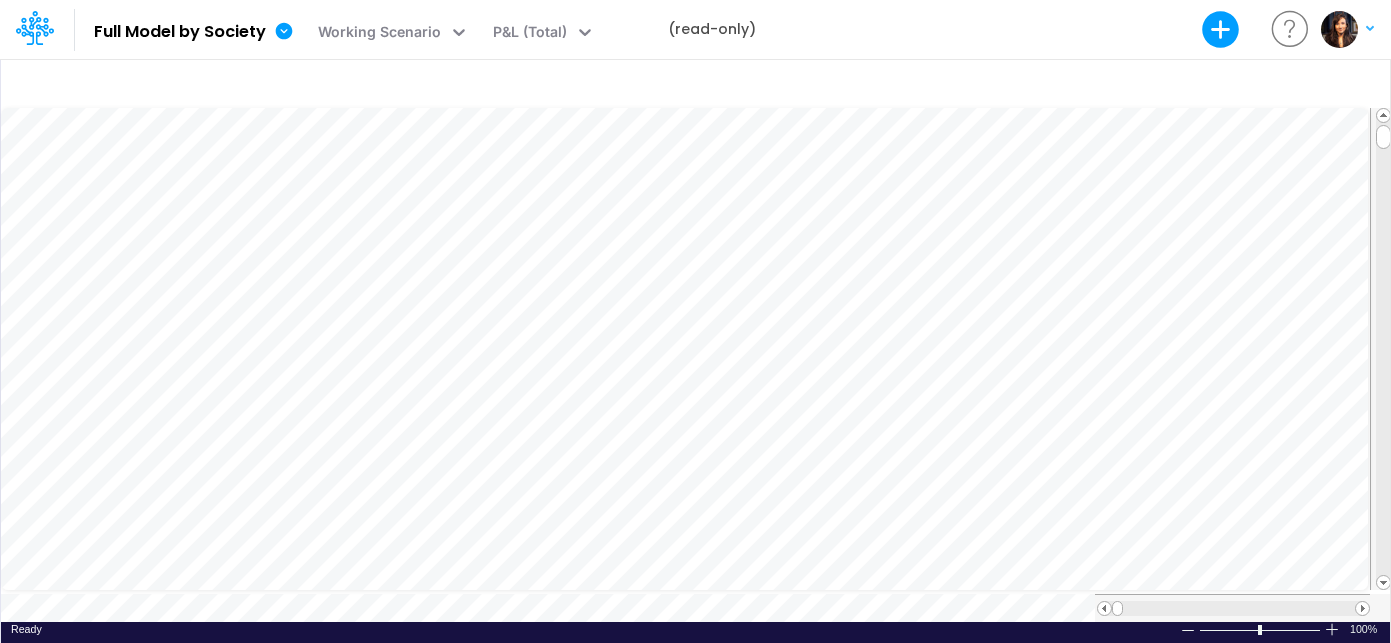 scroll, scrollTop: 9, scrollLeft: 1, axis: both 